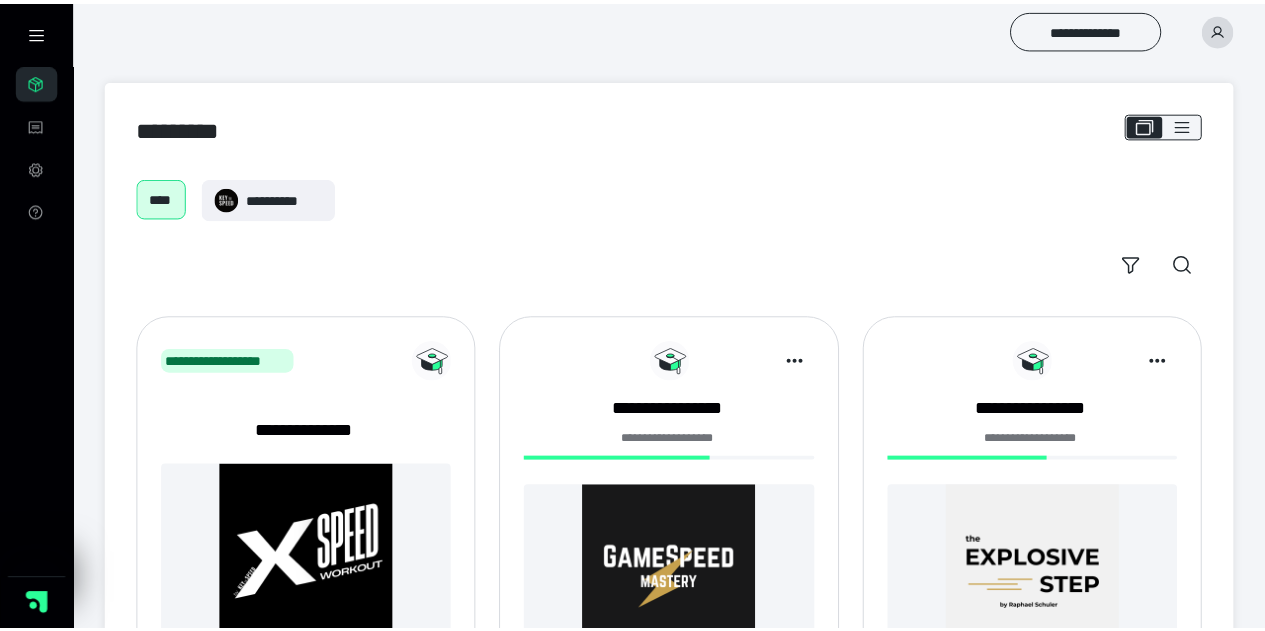 scroll, scrollTop: 0, scrollLeft: 0, axis: both 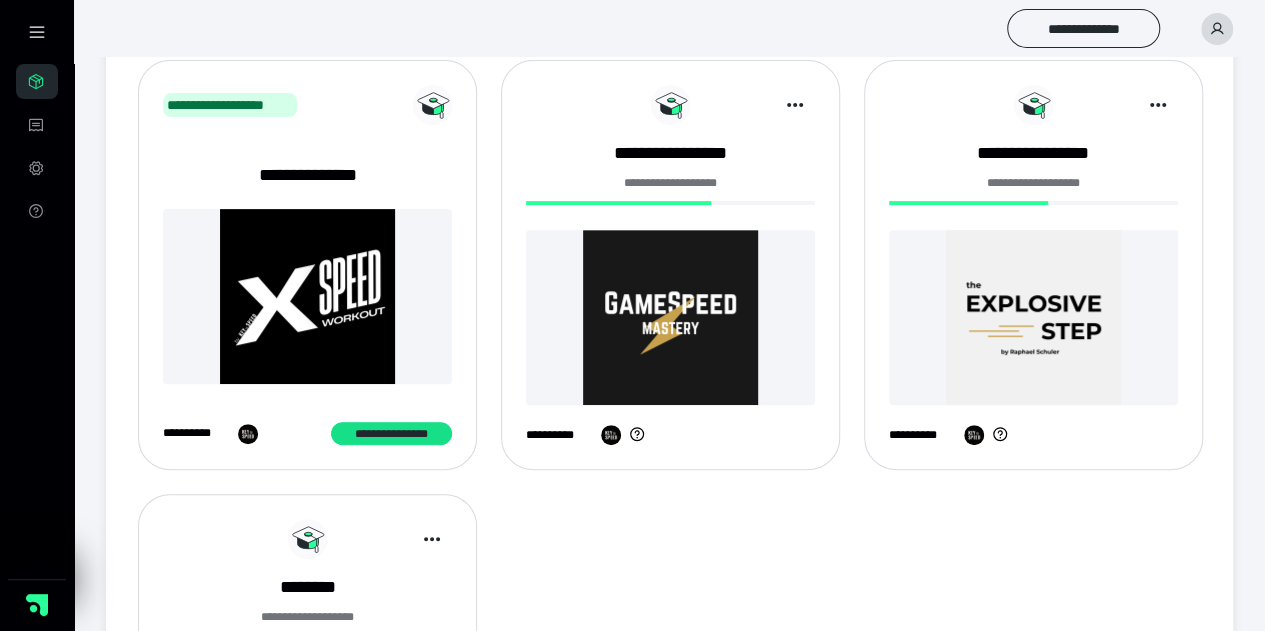 click on "**********" at bounding box center [1033, 194] 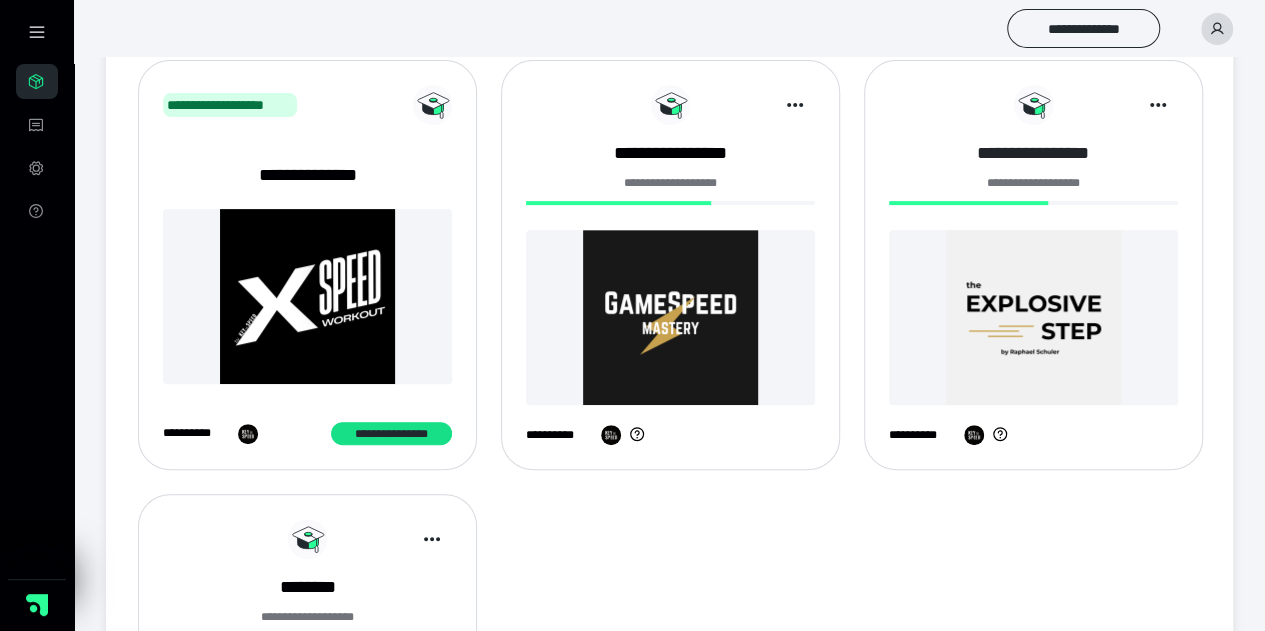 click on "**********" at bounding box center [1033, 153] 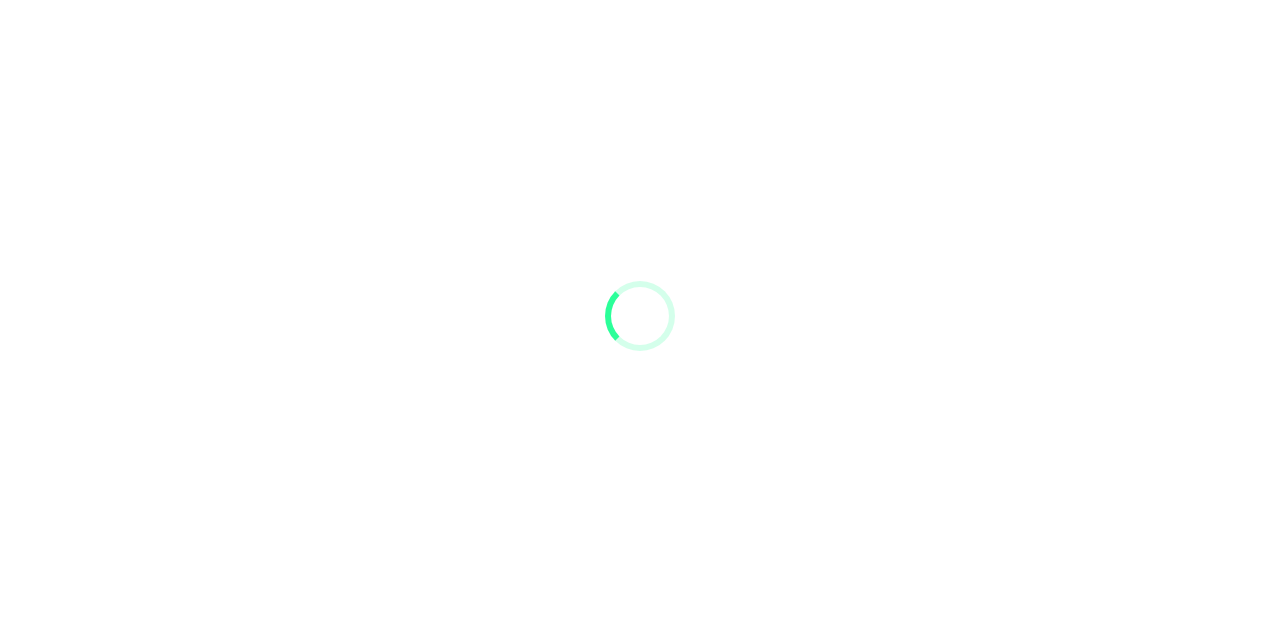 scroll, scrollTop: 0, scrollLeft: 0, axis: both 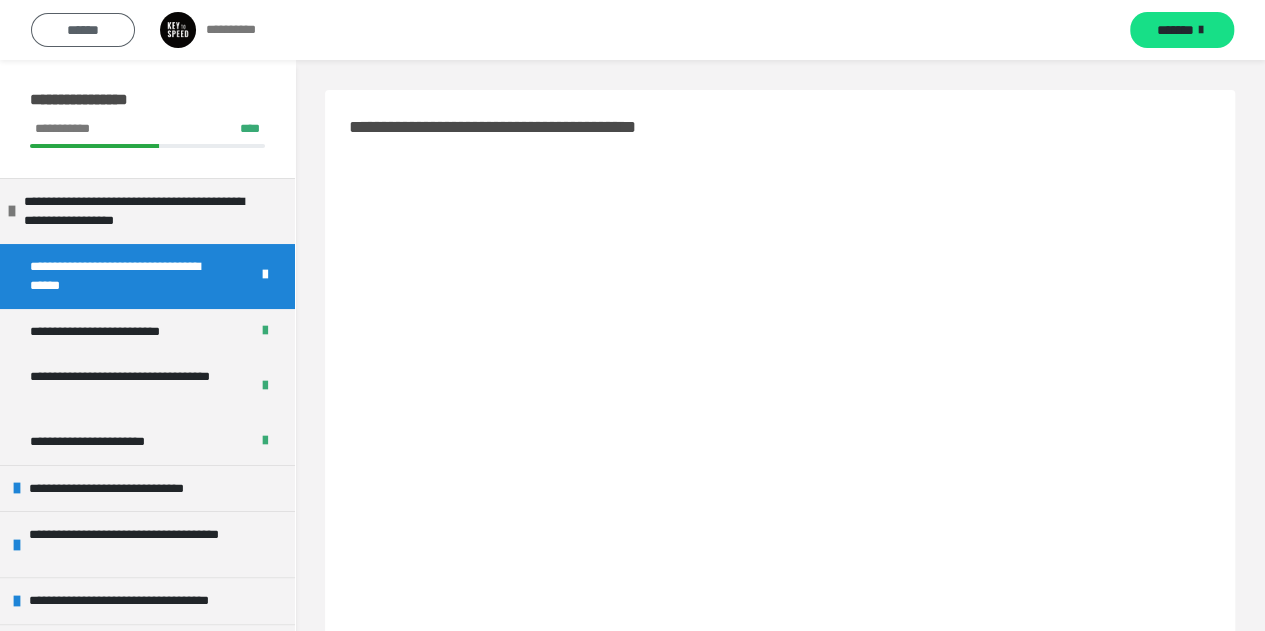 click on "******" at bounding box center [83, 30] 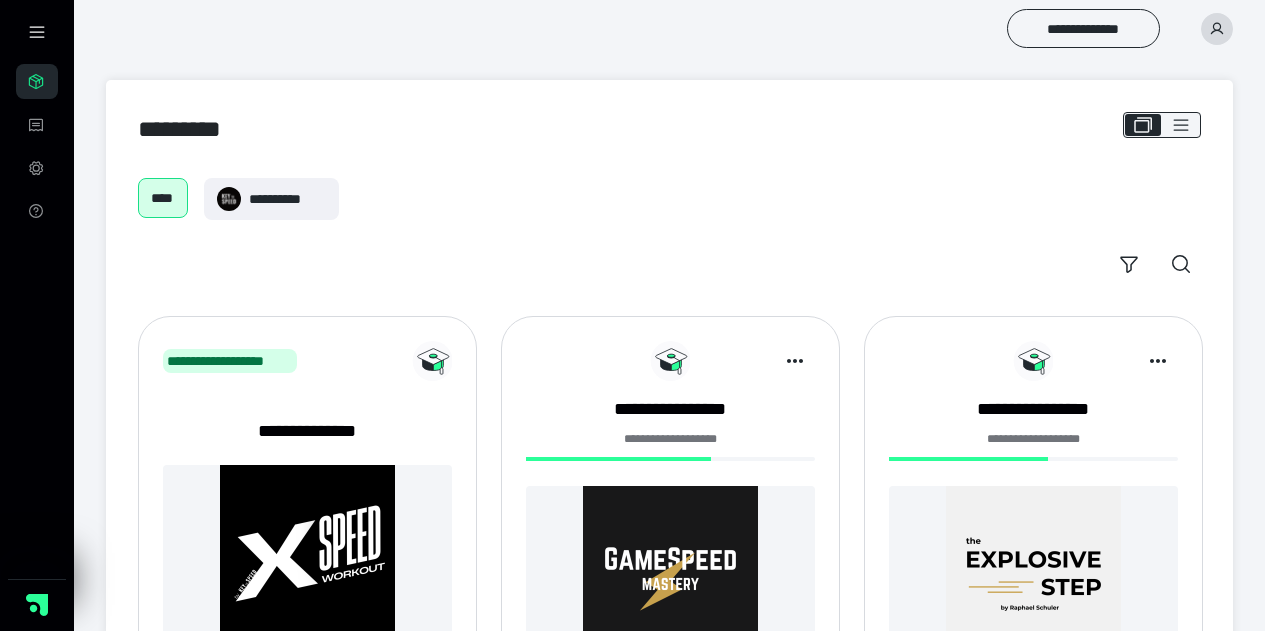 scroll, scrollTop: 256, scrollLeft: 0, axis: vertical 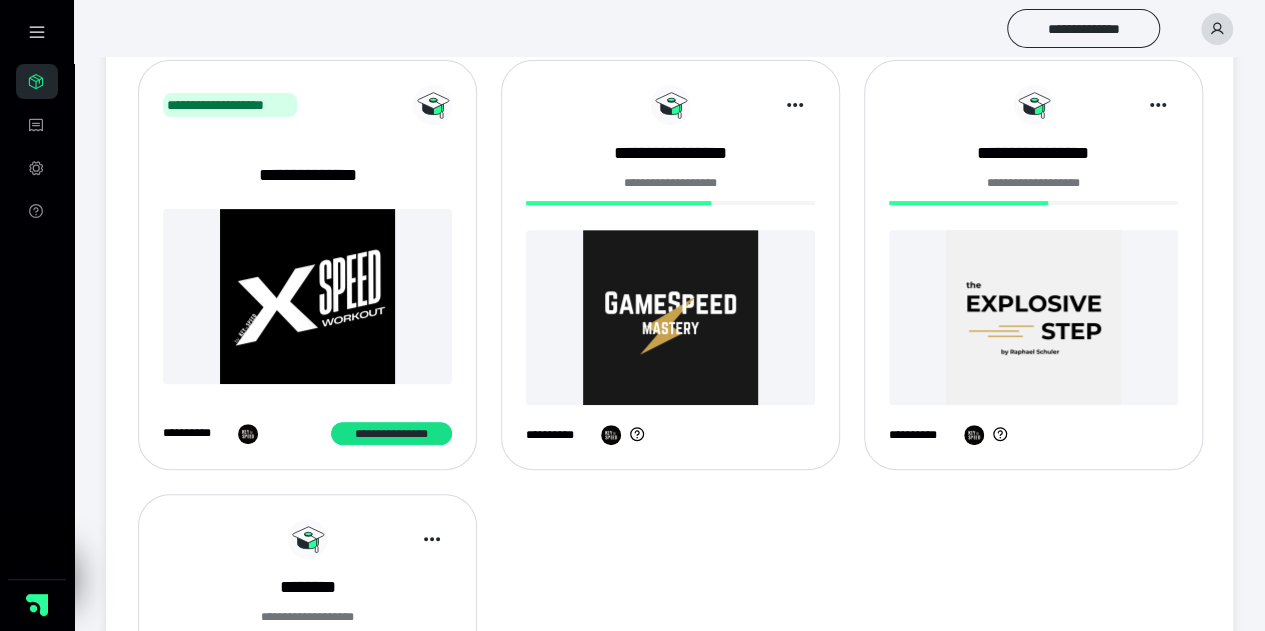 click on "**********" at bounding box center [307, 175] 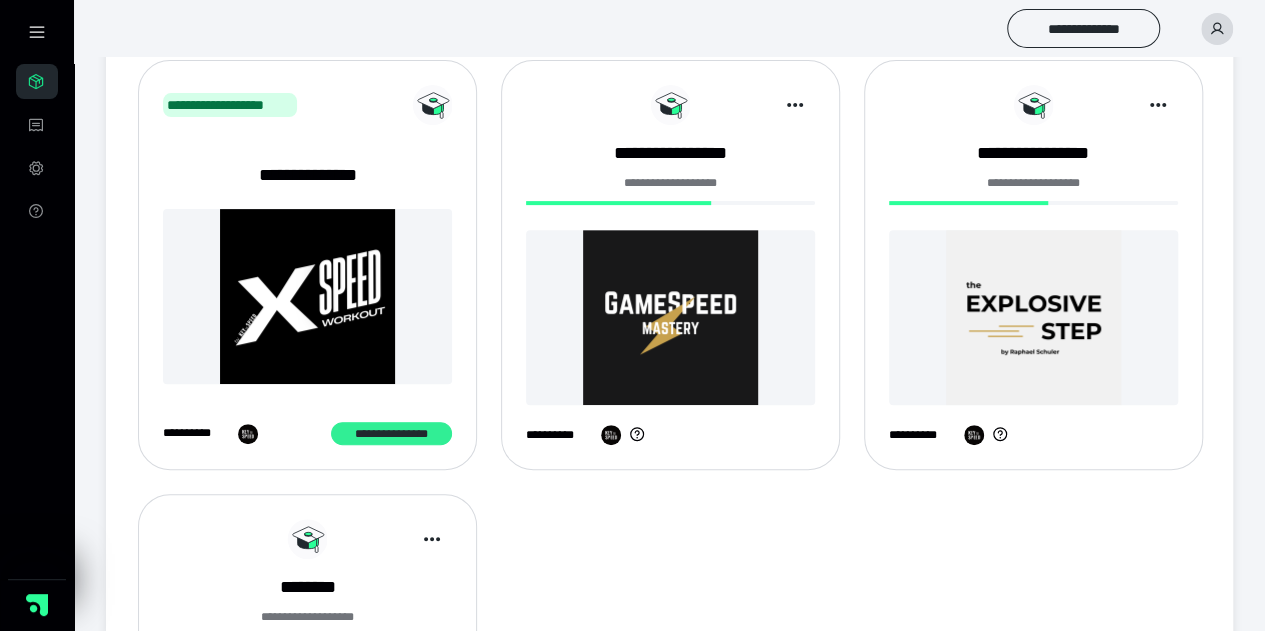 click on "**********" at bounding box center [391, 433] 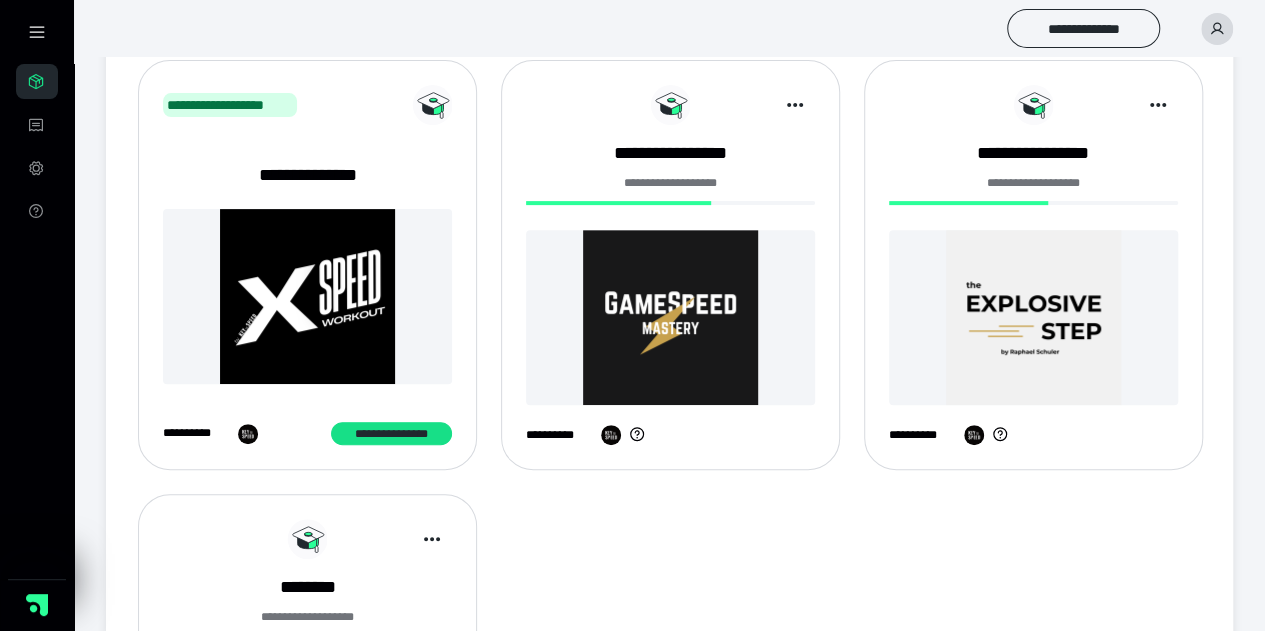 click at bounding box center [1033, 317] 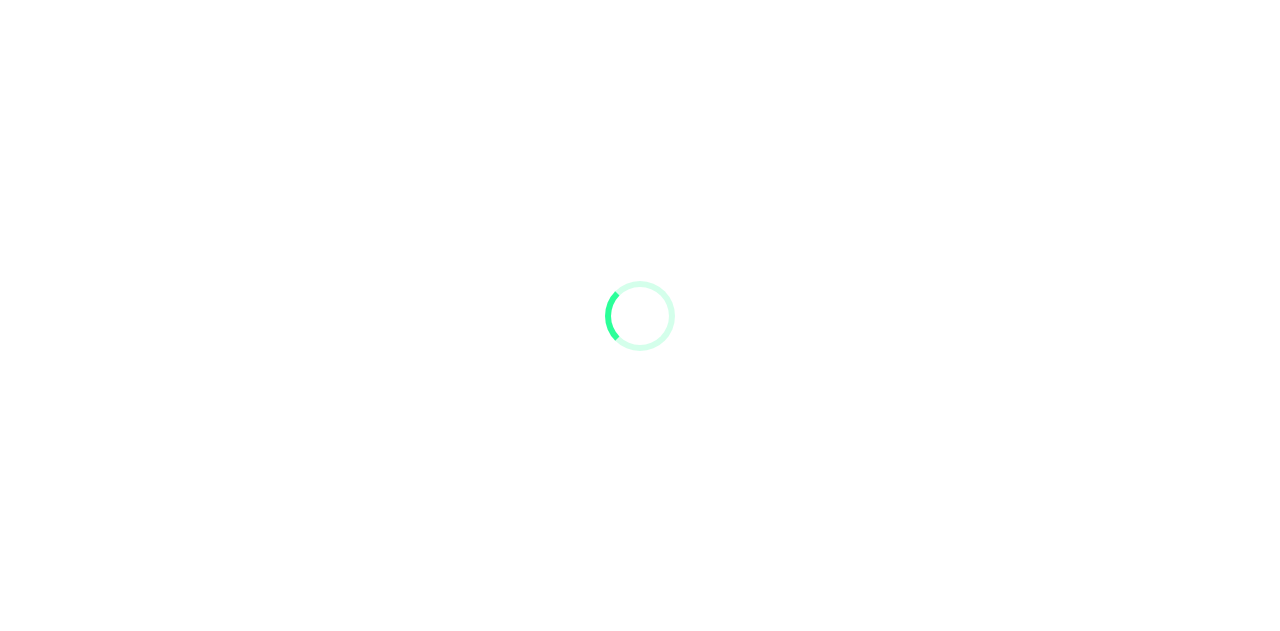 scroll, scrollTop: 0, scrollLeft: 0, axis: both 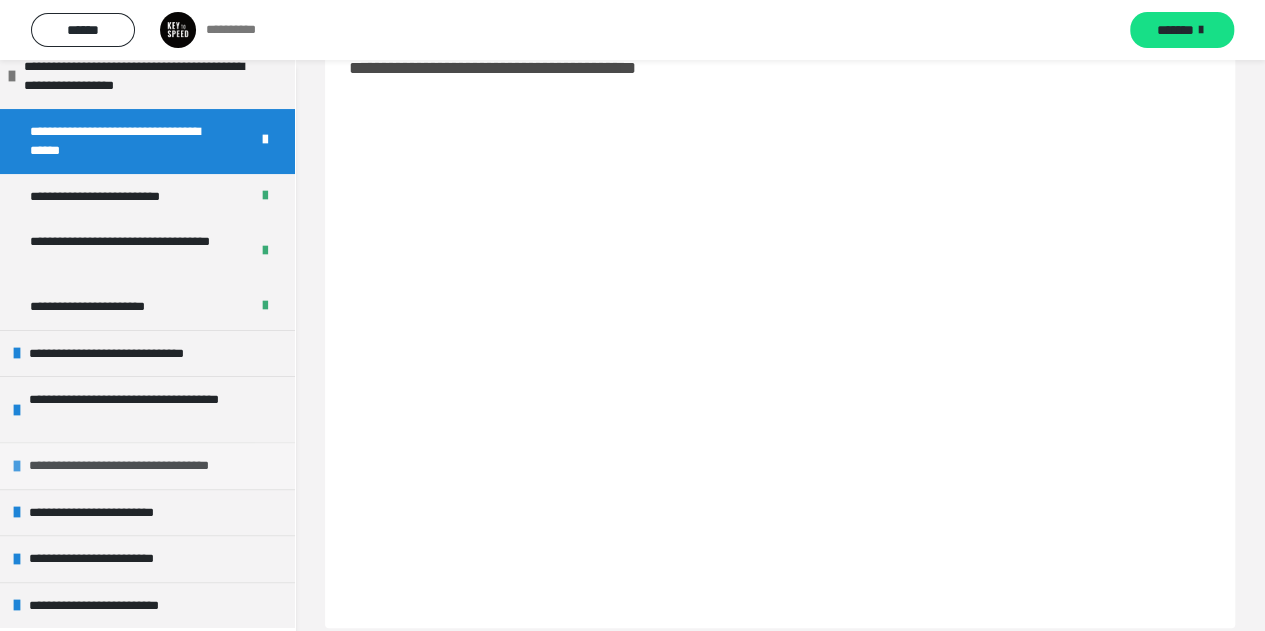 click on "**********" at bounding box center (149, 466) 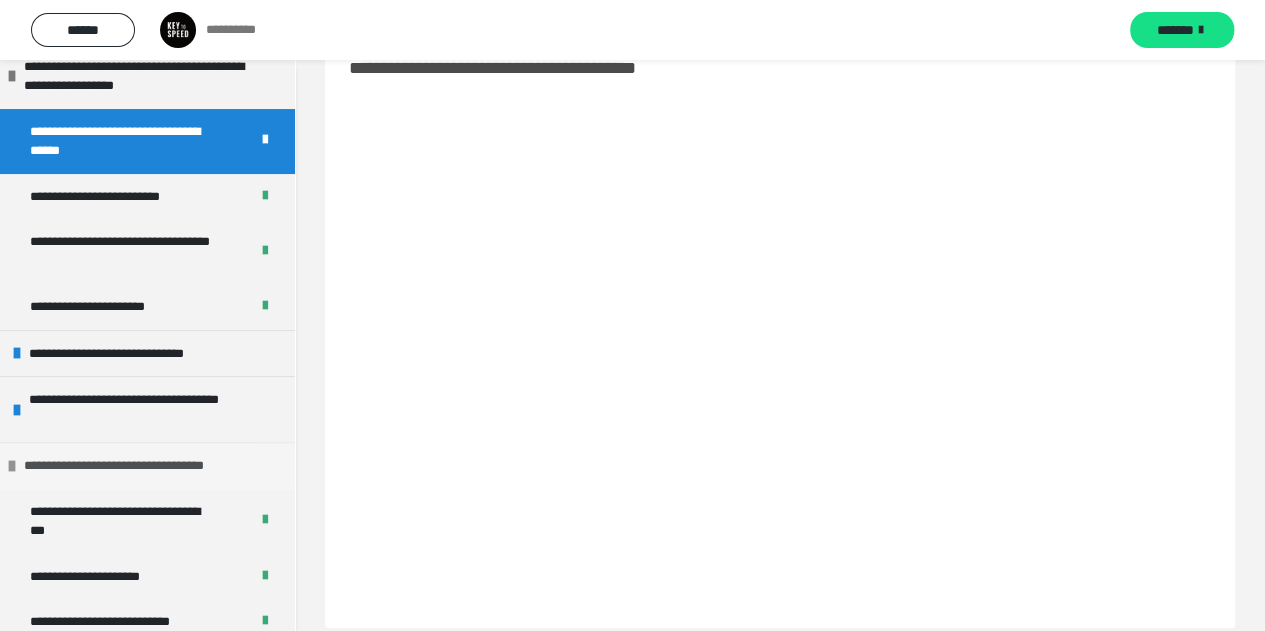 scroll, scrollTop: 447, scrollLeft: 0, axis: vertical 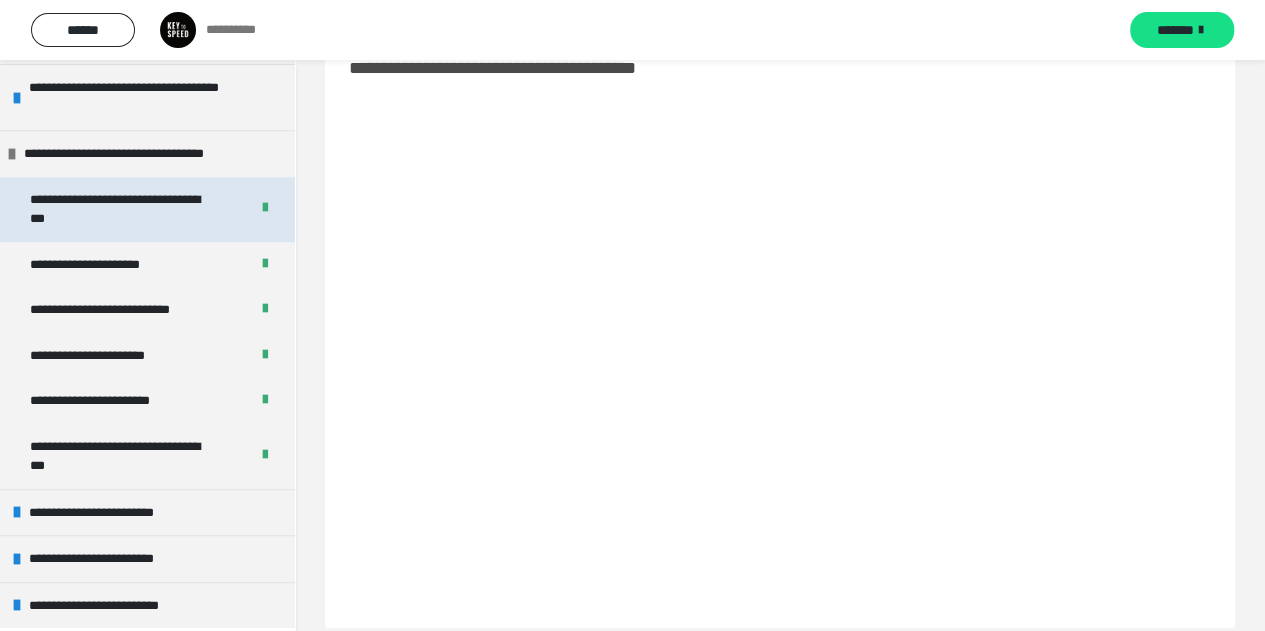 click on "**********" at bounding box center (124, 209) 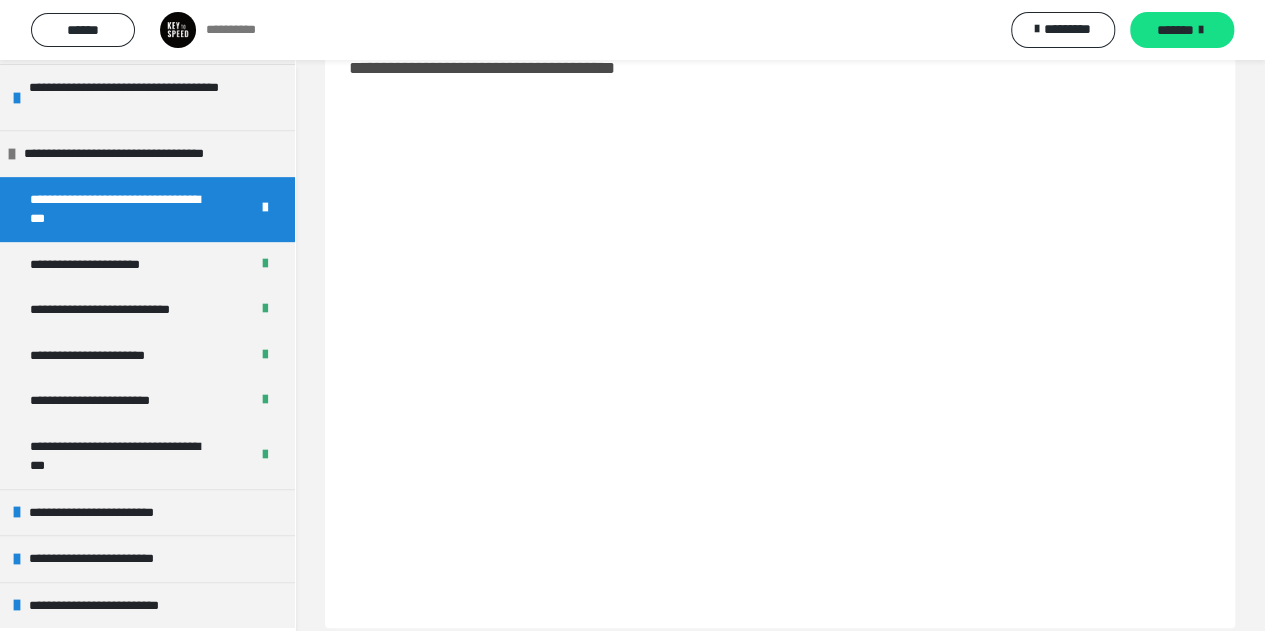 scroll, scrollTop: 86, scrollLeft: 0, axis: vertical 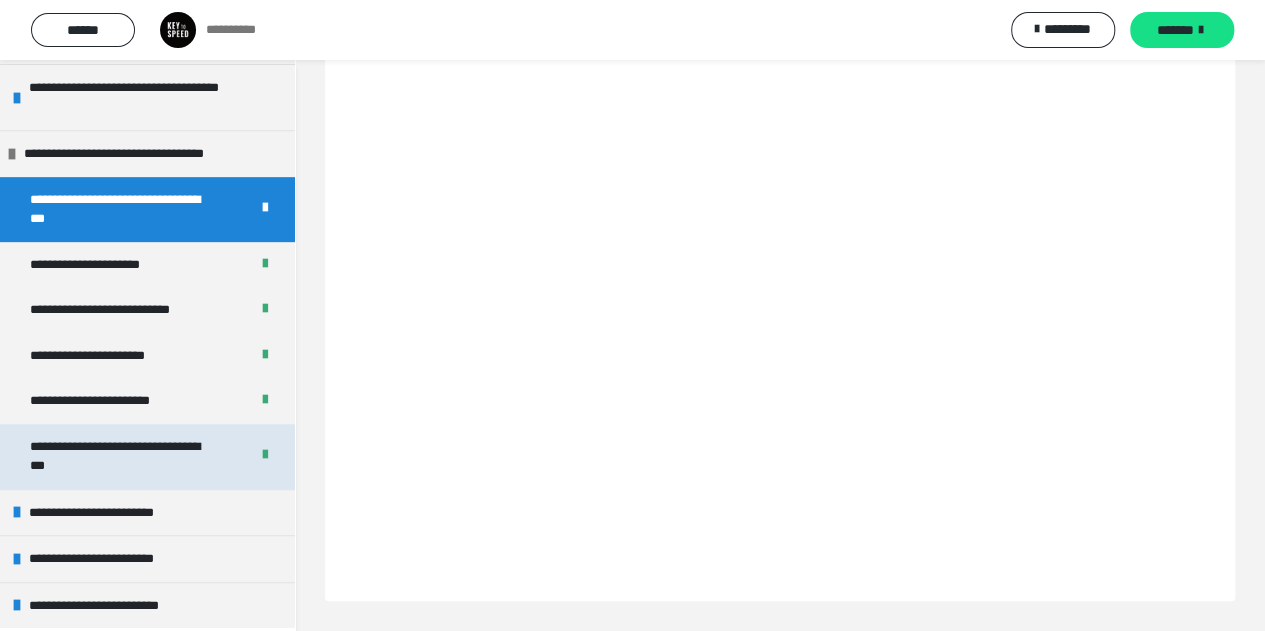 click on "**********" at bounding box center (124, 456) 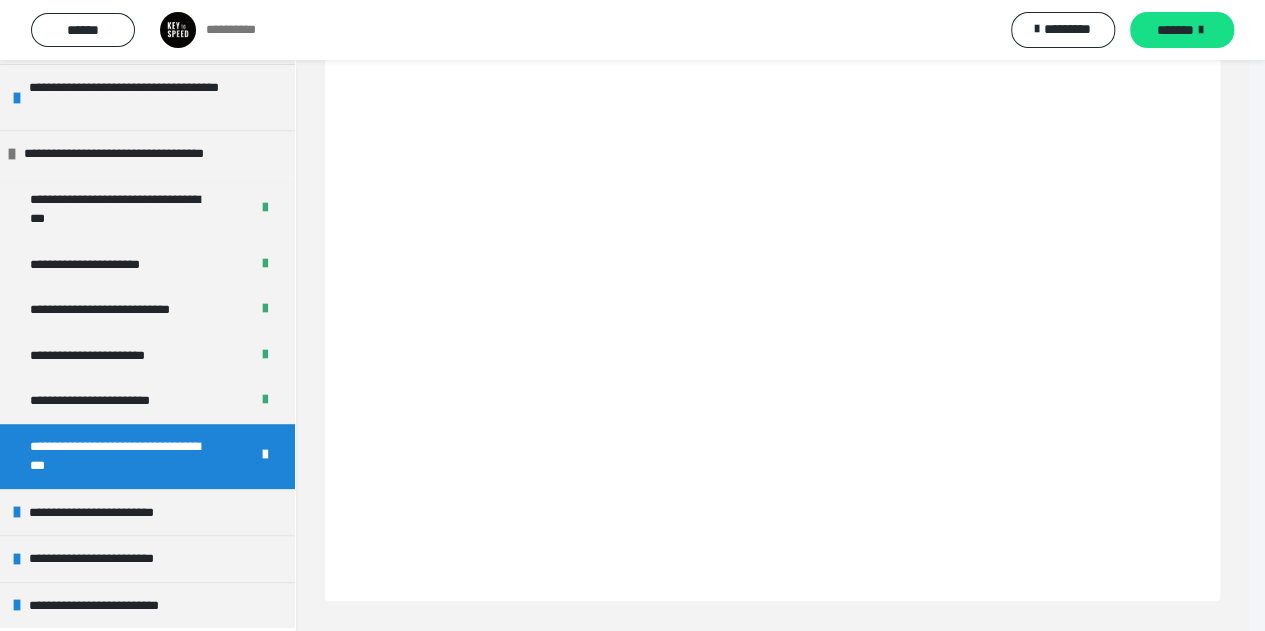 scroll, scrollTop: 76, scrollLeft: 0, axis: vertical 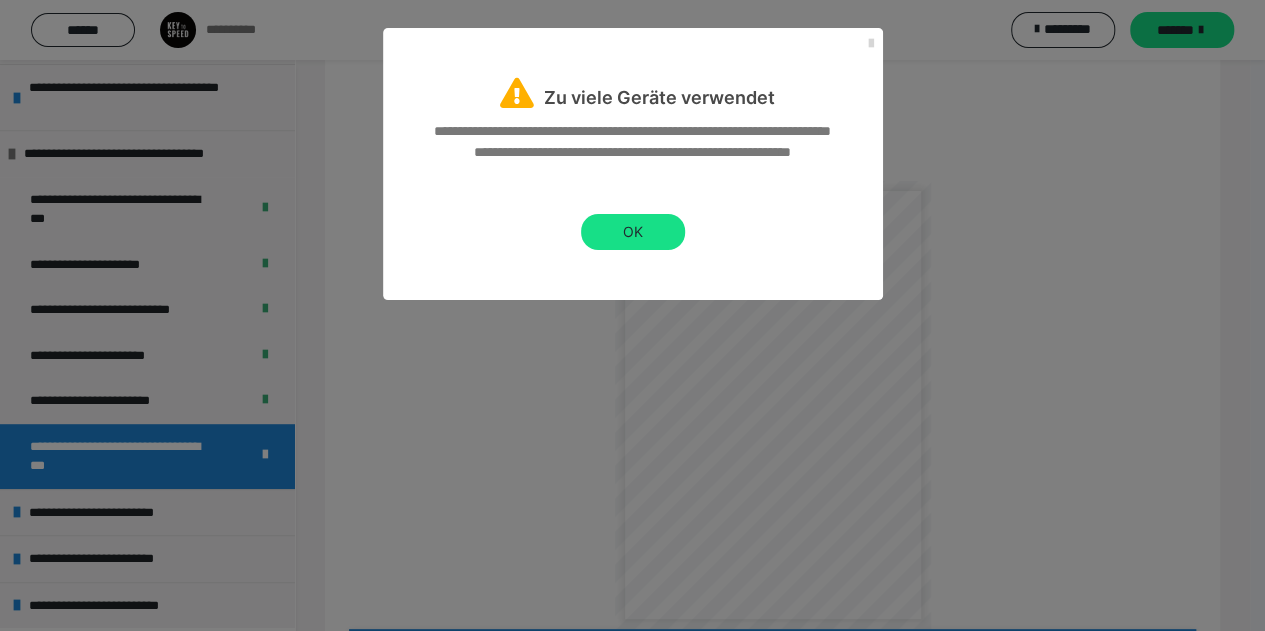 click at bounding box center (871, 44) 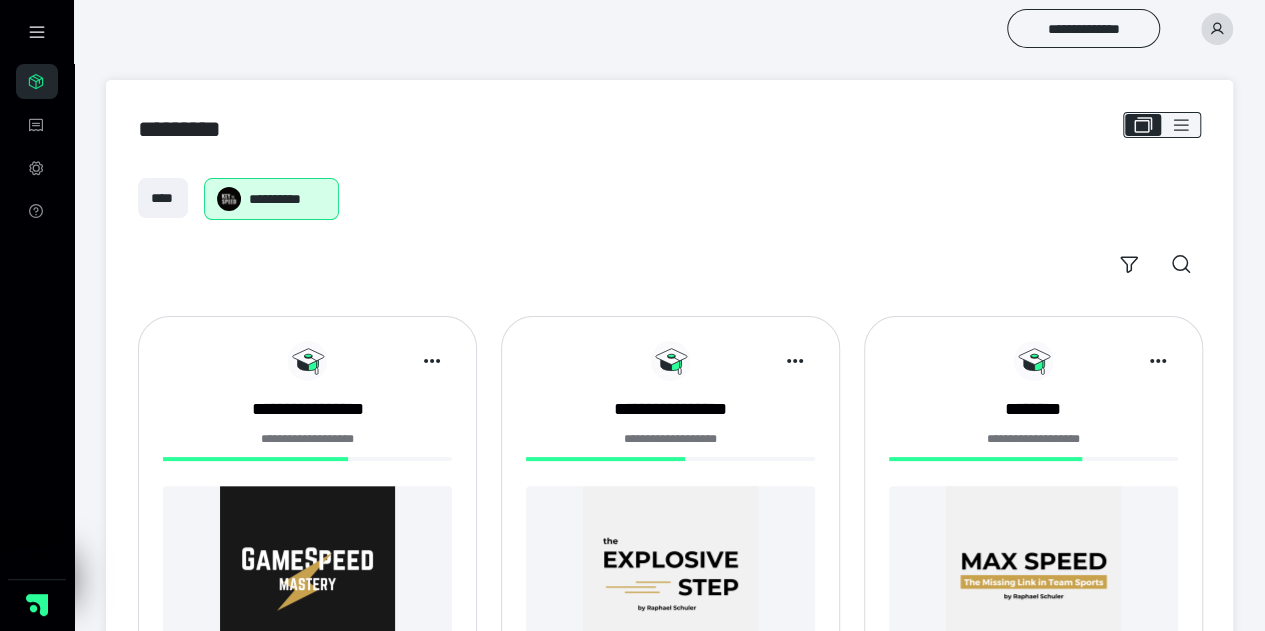 scroll, scrollTop: 148, scrollLeft: 0, axis: vertical 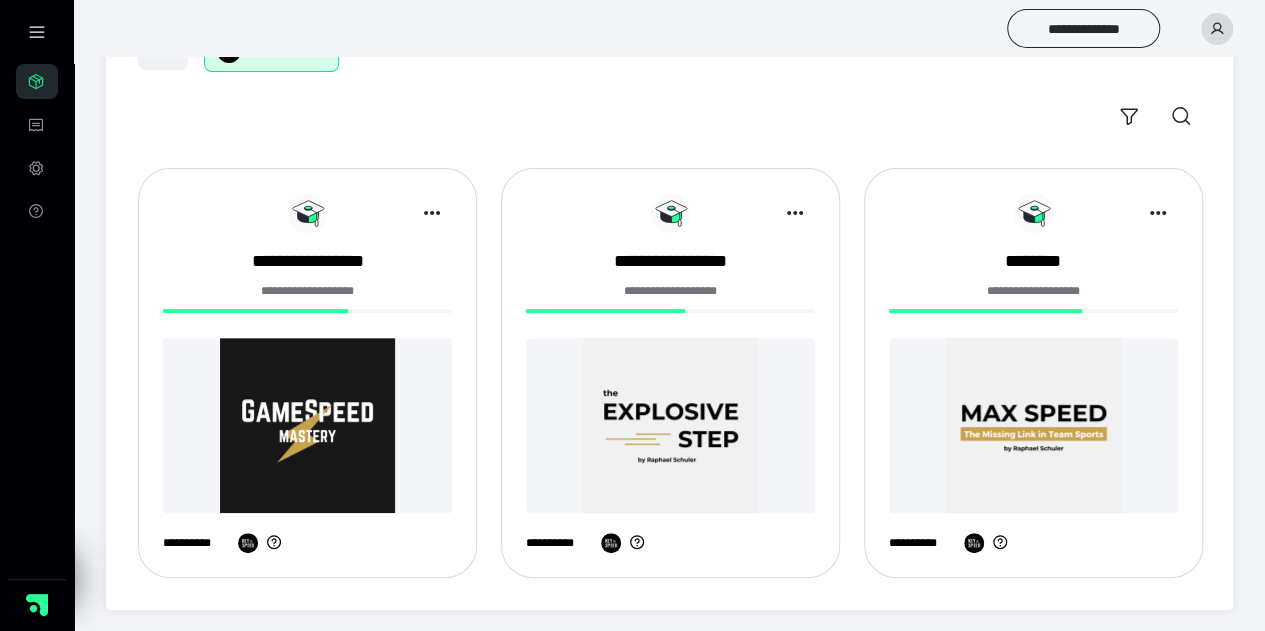 click on "**********" at bounding box center [670, 381] 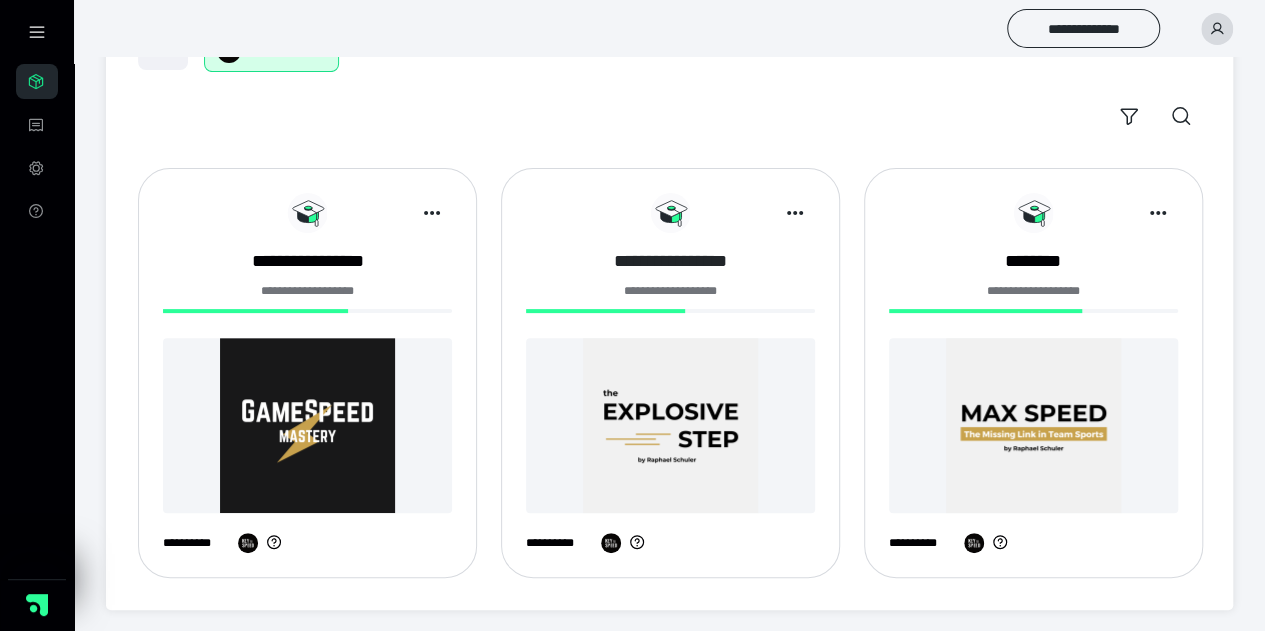 click on "**********" at bounding box center (670, 261) 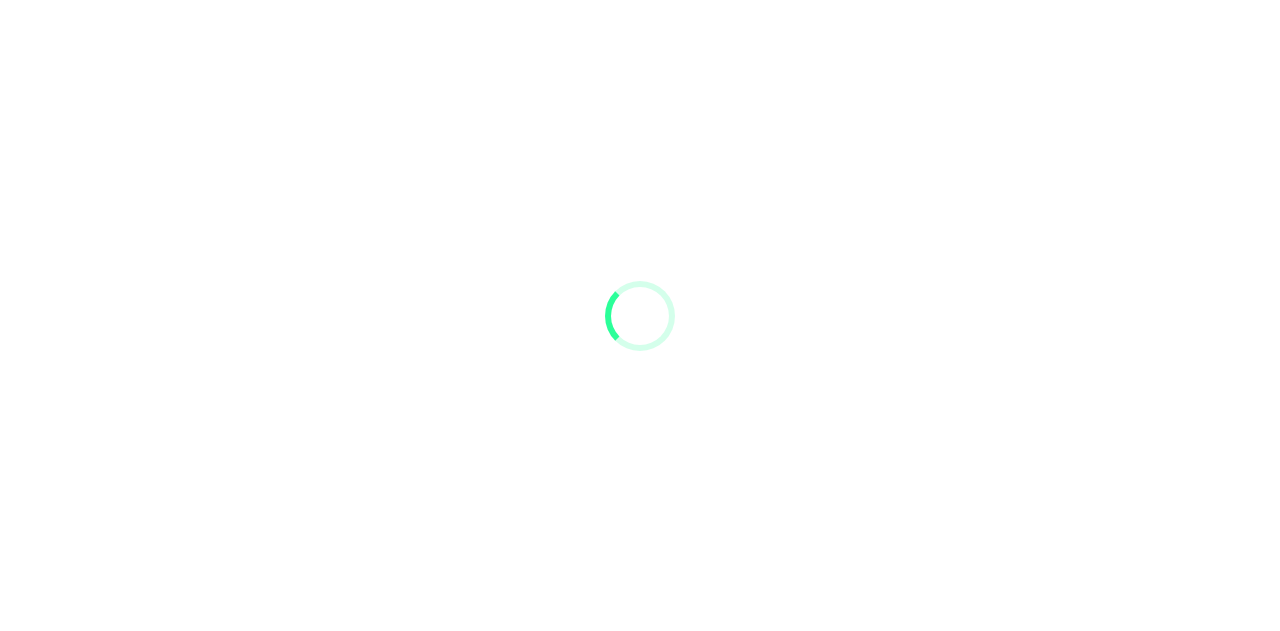scroll, scrollTop: 0, scrollLeft: 0, axis: both 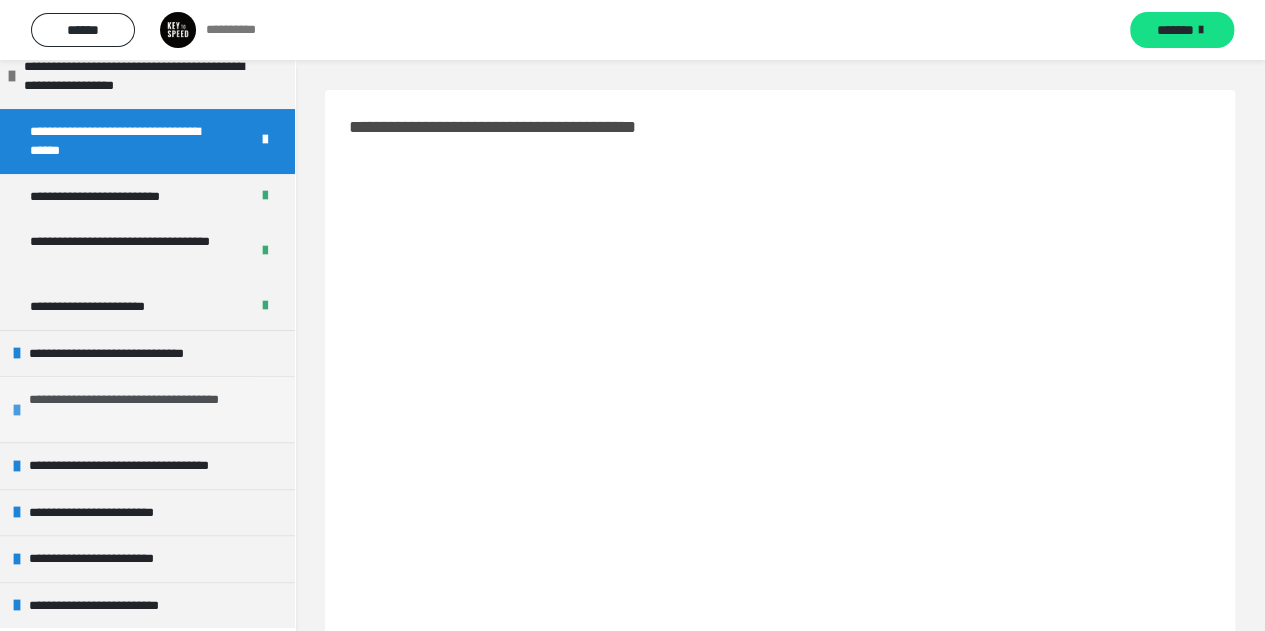 click on "**********" at bounding box center [149, 409] 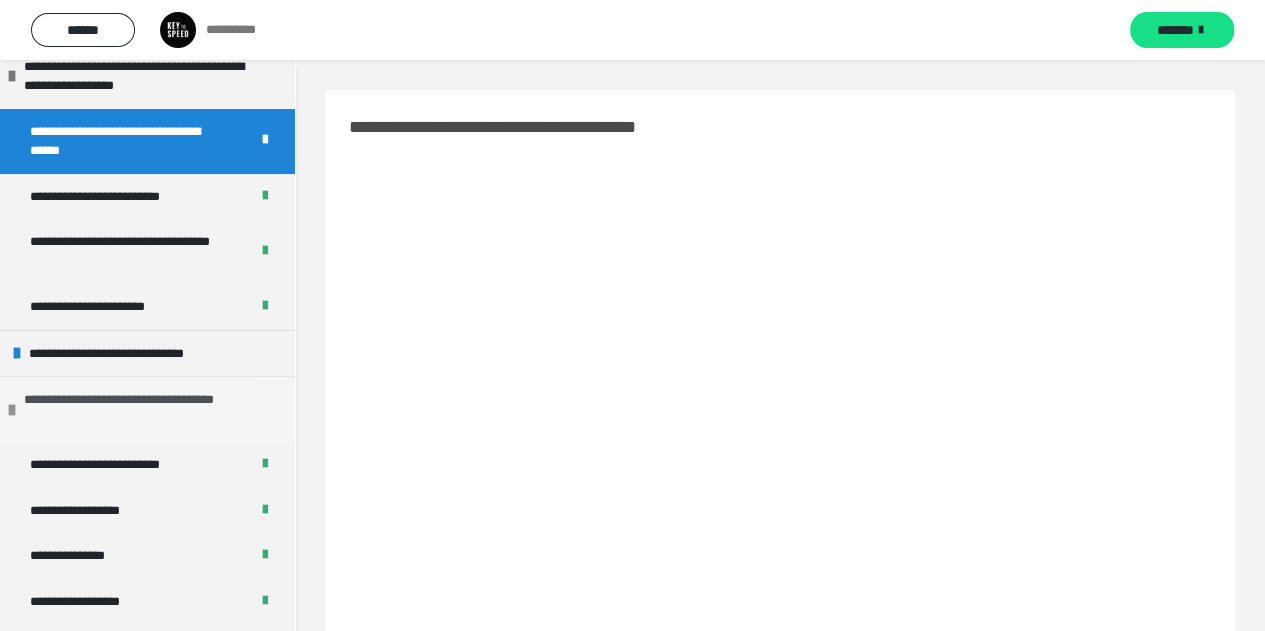 click on "**********" at bounding box center [144, 409] 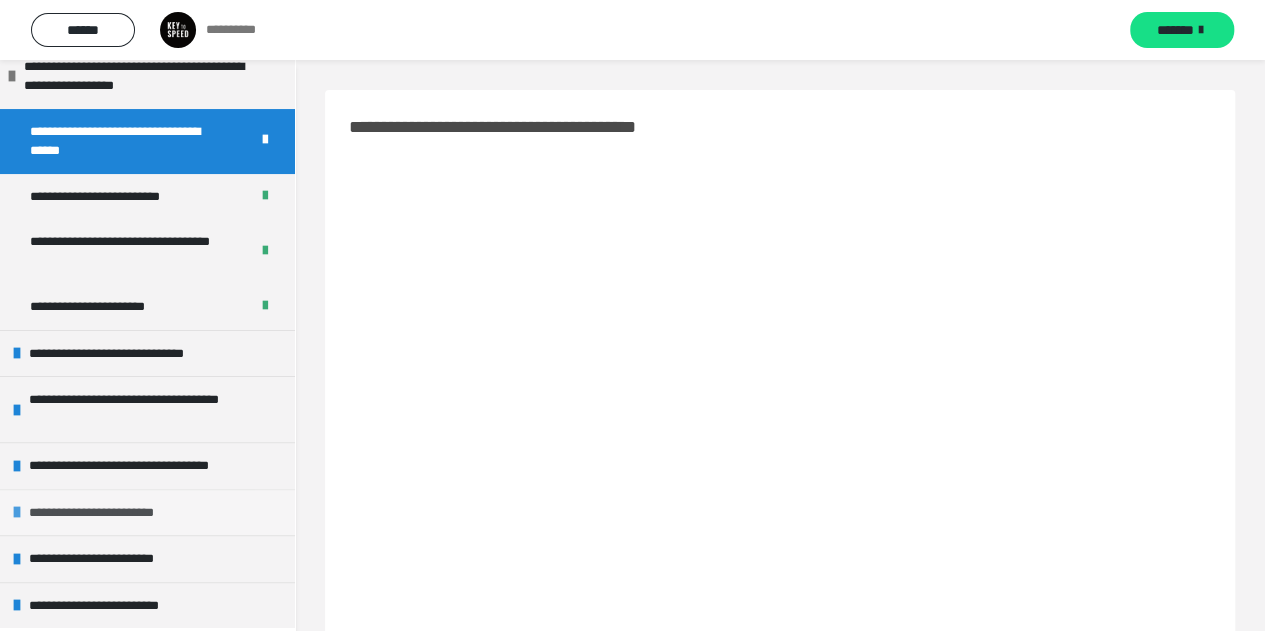 click on "**********" at bounding box center (109, 513) 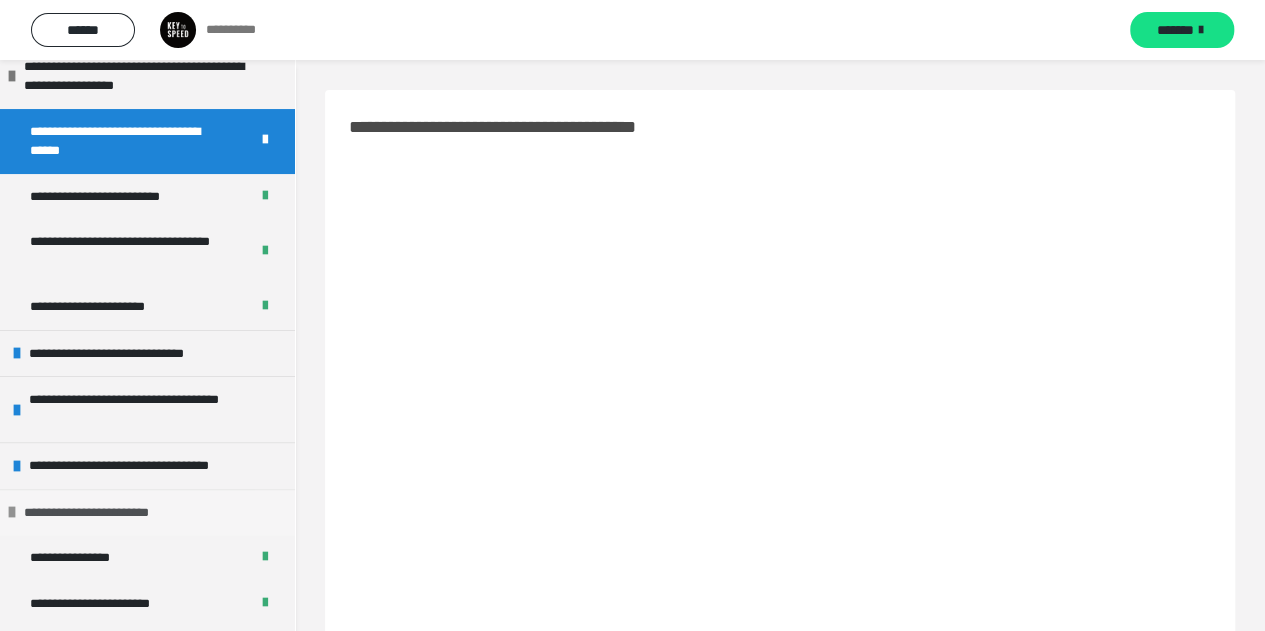 click on "**********" at bounding box center [104, 513] 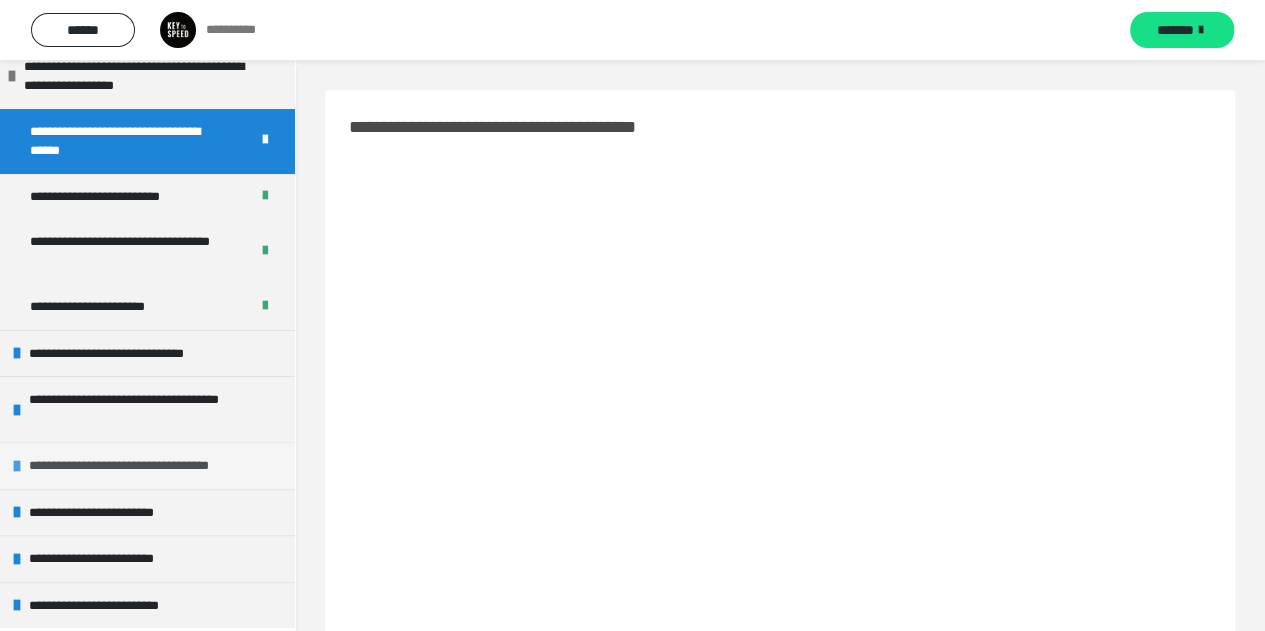 click on "**********" at bounding box center [149, 466] 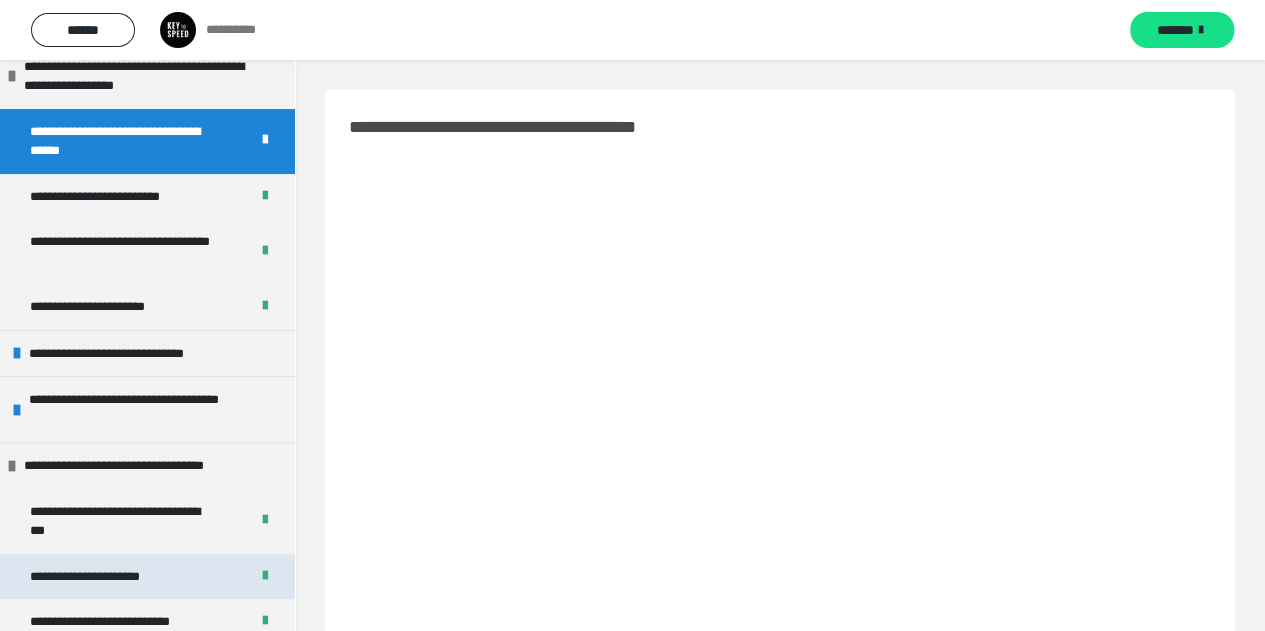 scroll, scrollTop: 447, scrollLeft: 0, axis: vertical 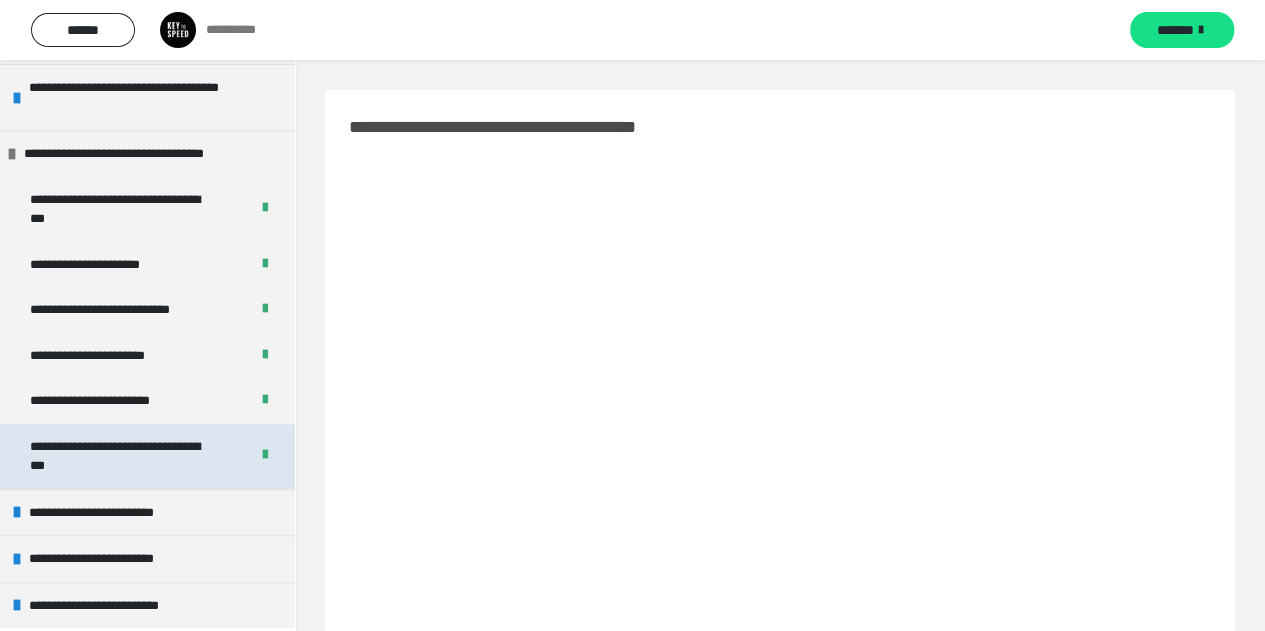 click on "**********" at bounding box center [124, 456] 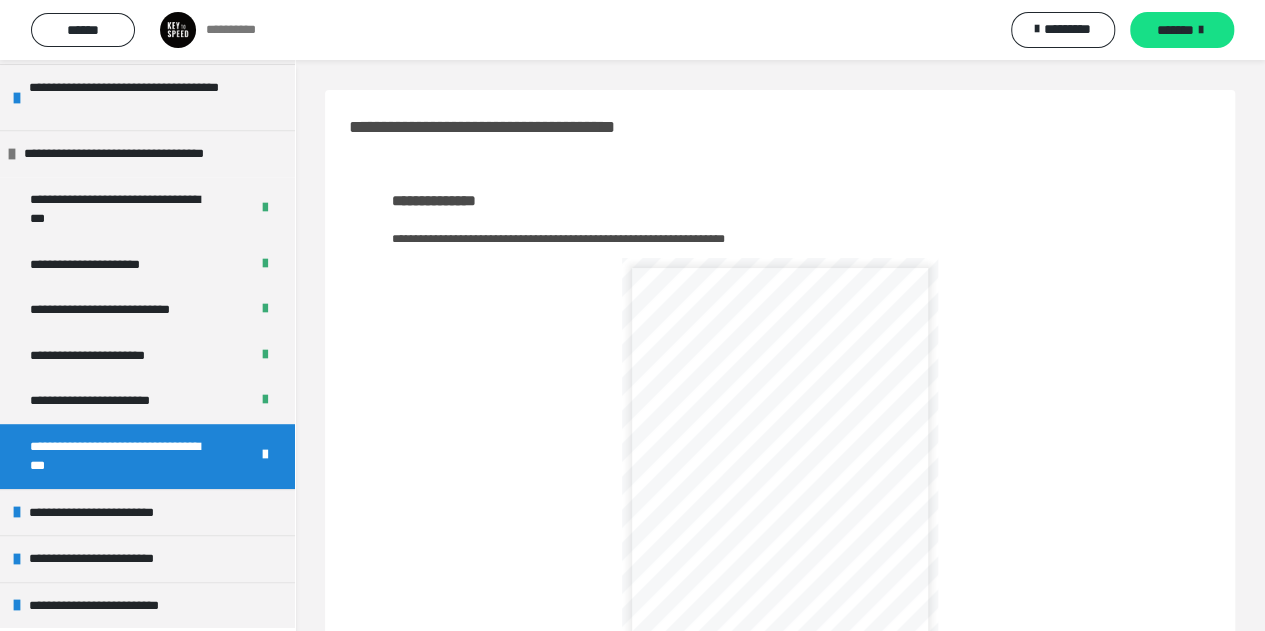 scroll, scrollTop: 25, scrollLeft: 0, axis: vertical 